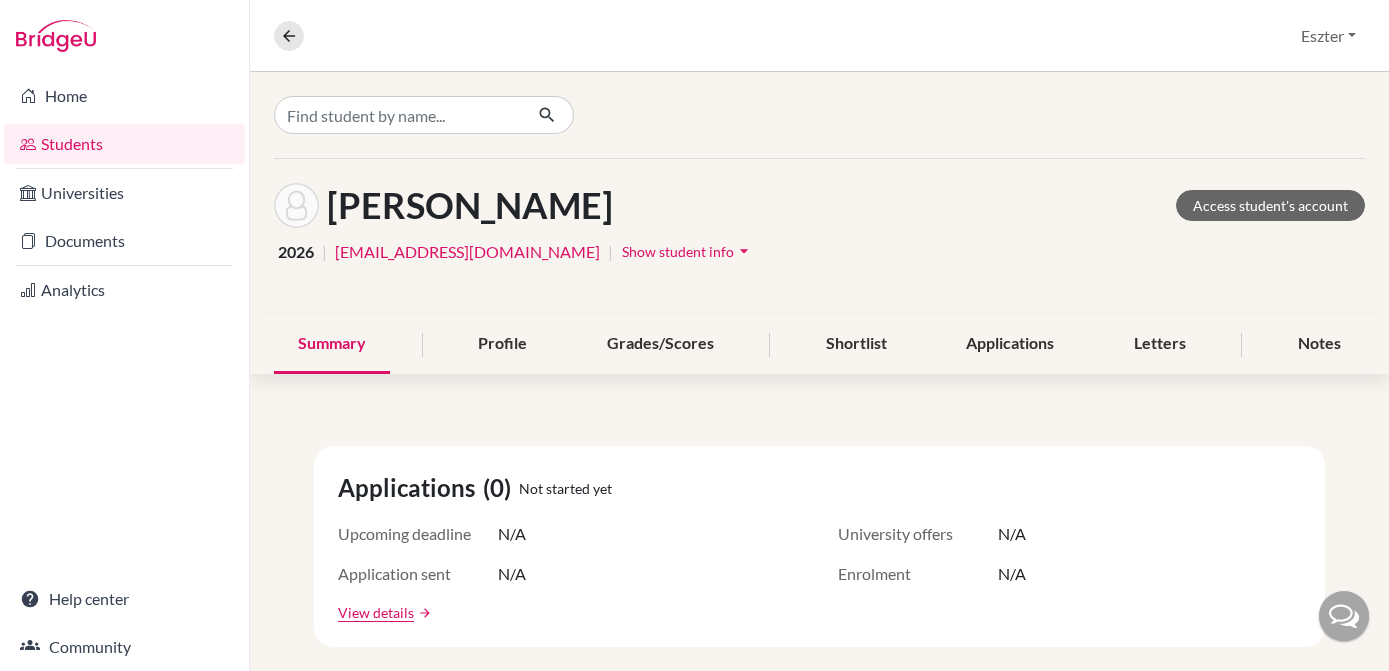 scroll, scrollTop: 0, scrollLeft: 0, axis: both 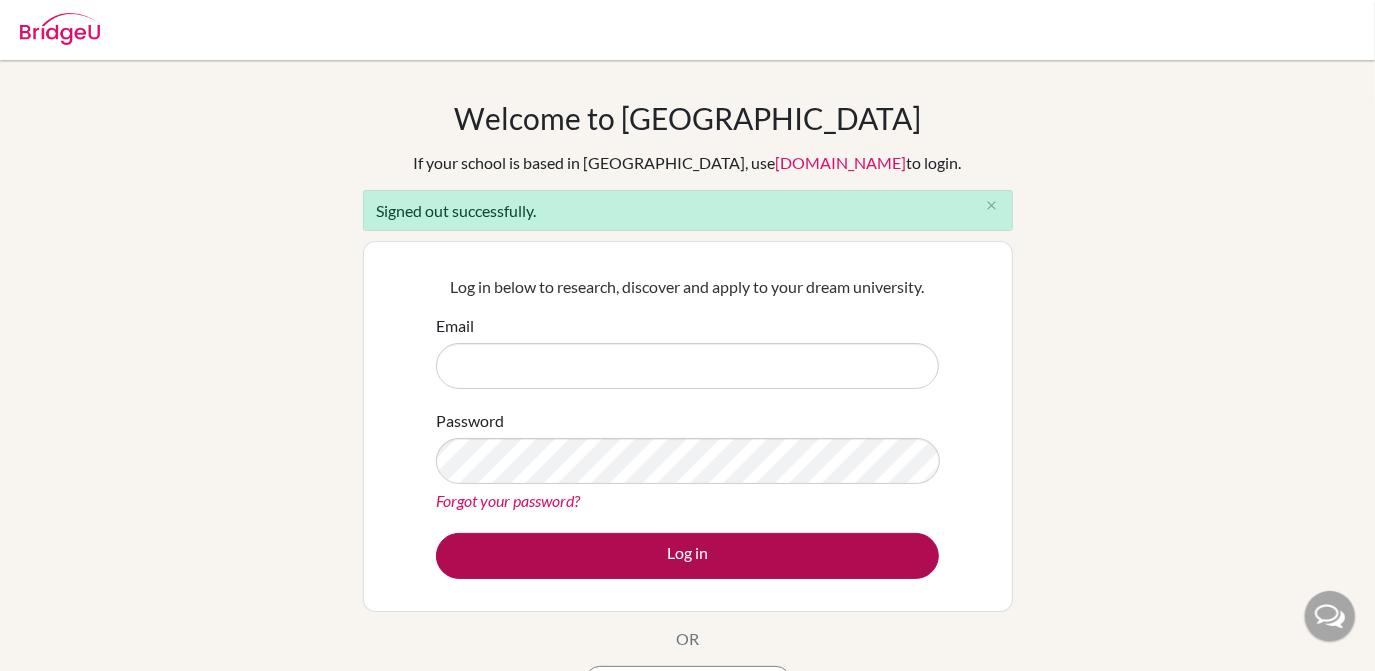 type on "eszter.gerendas@engame.hu" 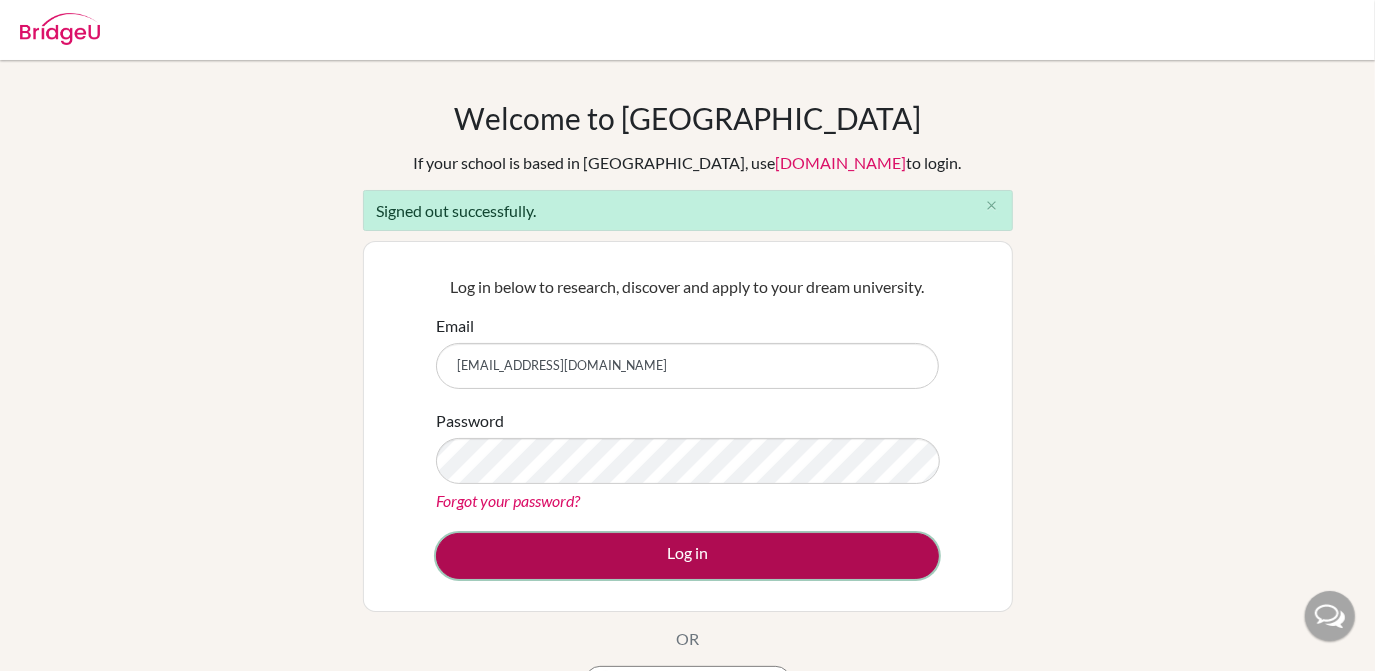 click on "Log in" at bounding box center [687, 556] 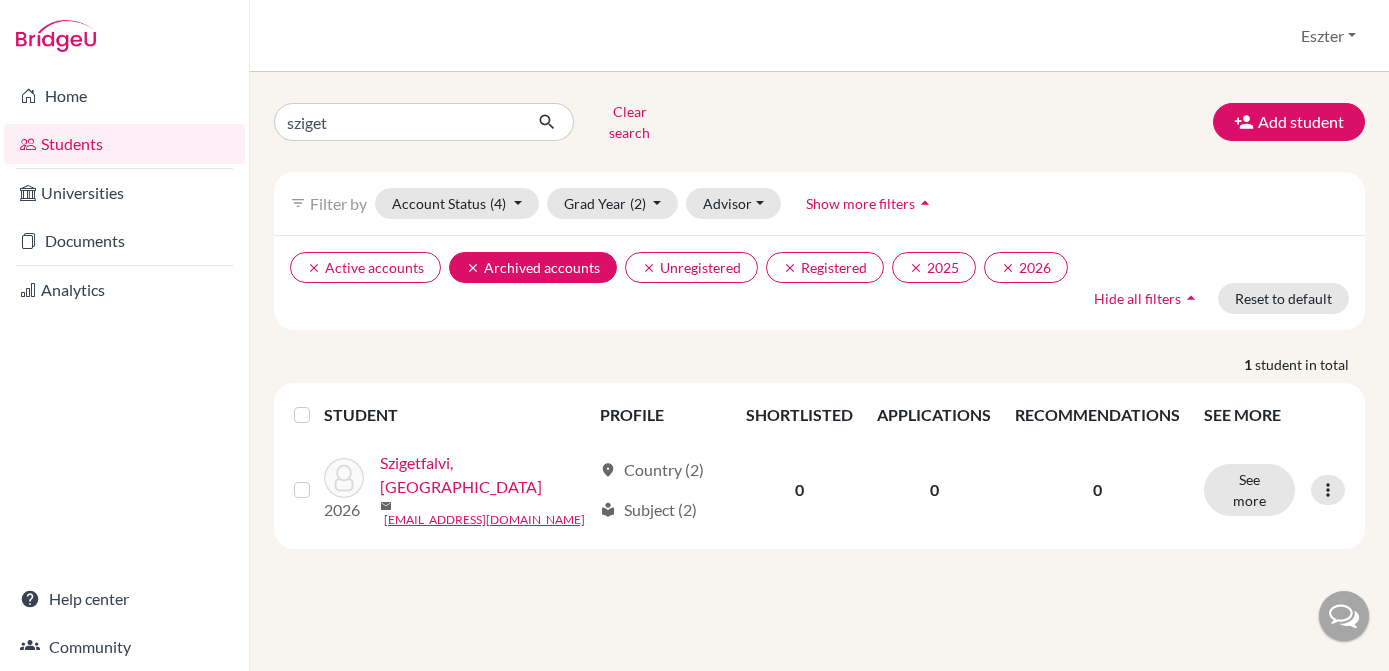scroll, scrollTop: 0, scrollLeft: 0, axis: both 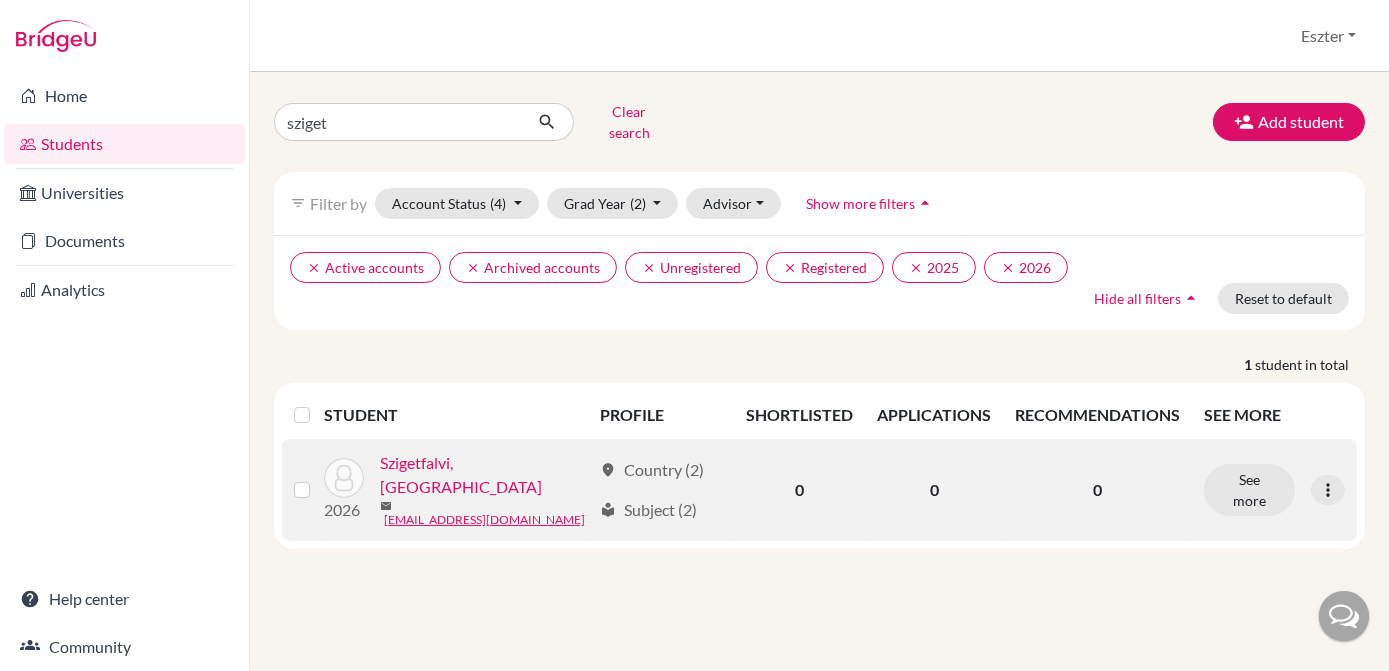click on "Szigetfalvi, Szintia" at bounding box center (485, 475) 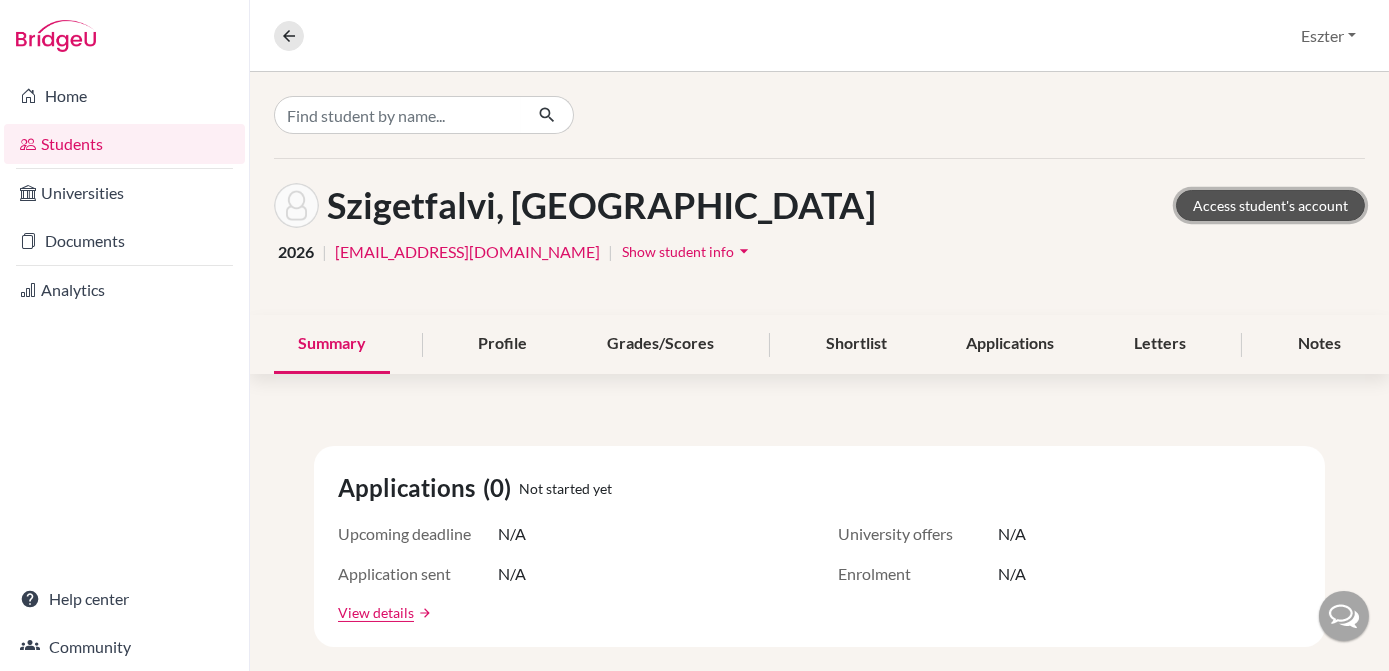 click on "Access student's account" at bounding box center [1270, 205] 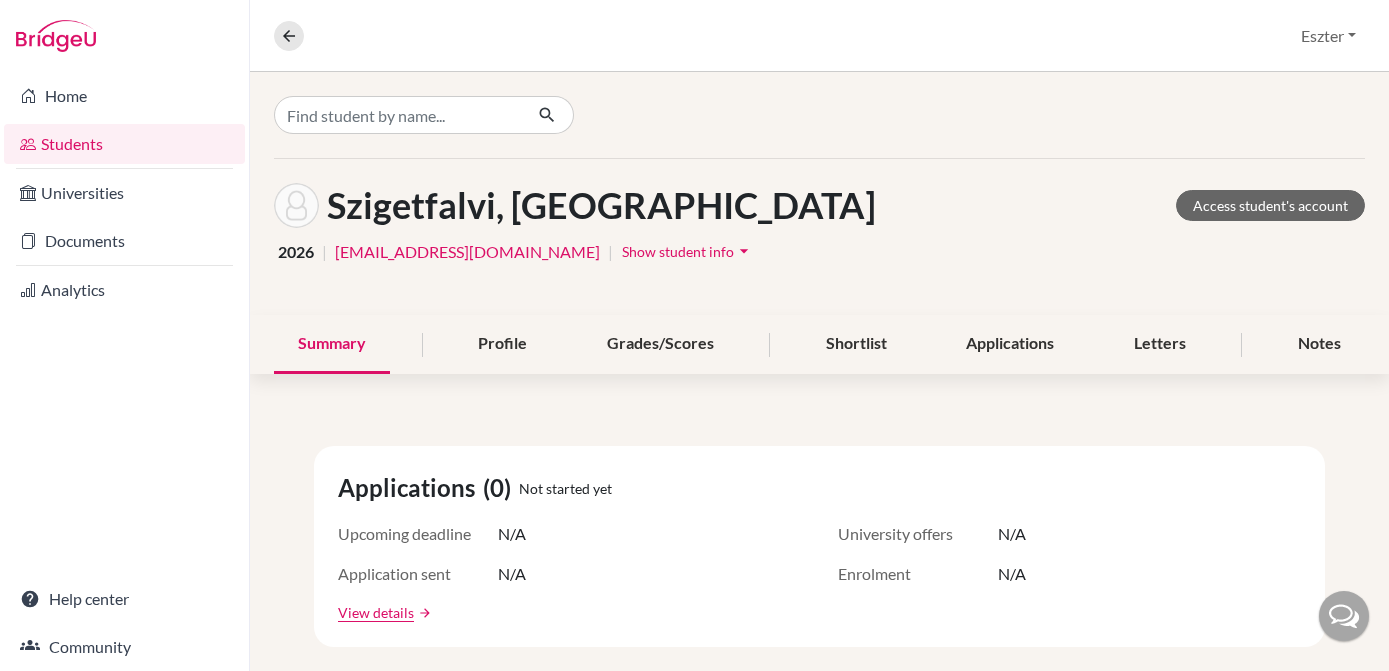 scroll, scrollTop: 0, scrollLeft: 0, axis: both 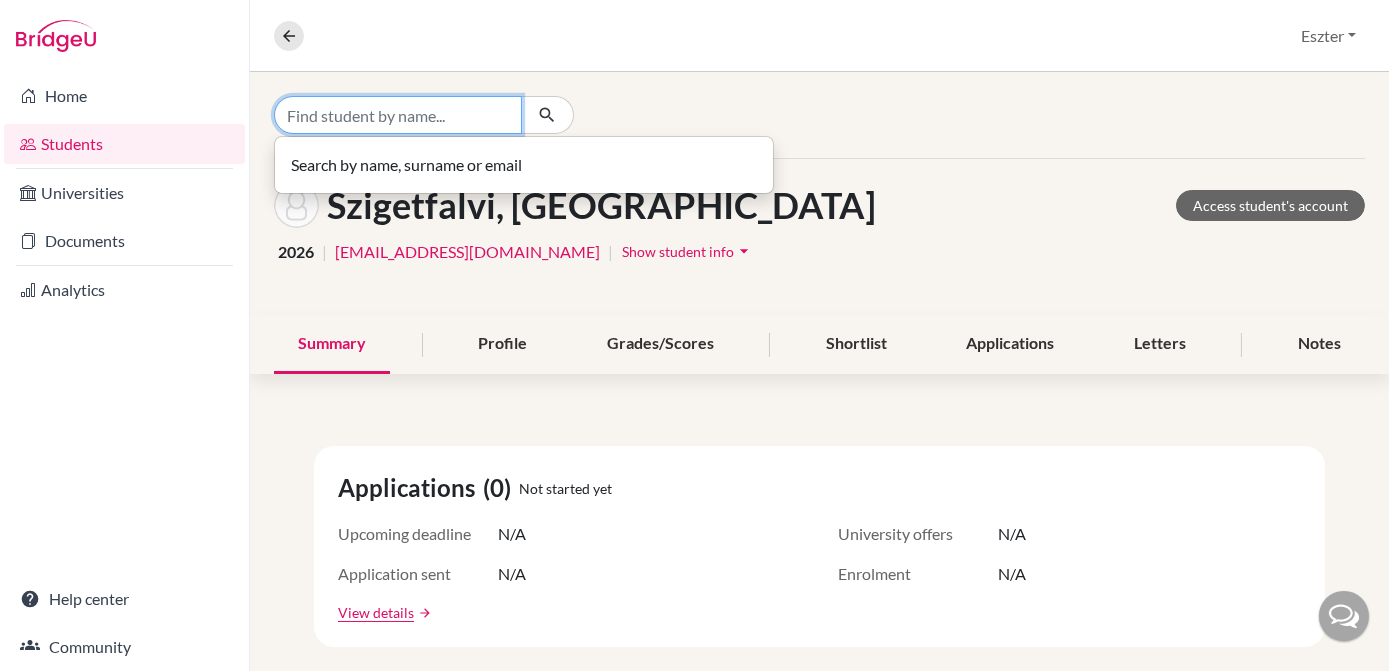 click at bounding box center (398, 115) 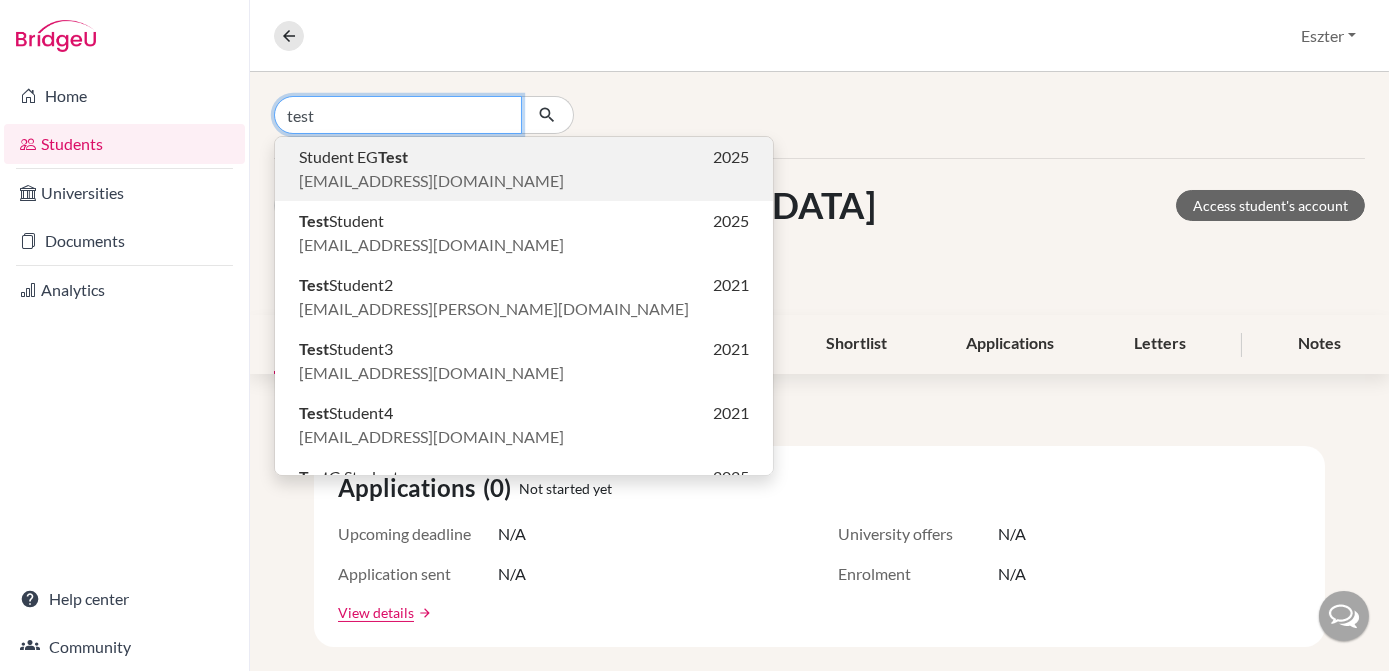 type on "test" 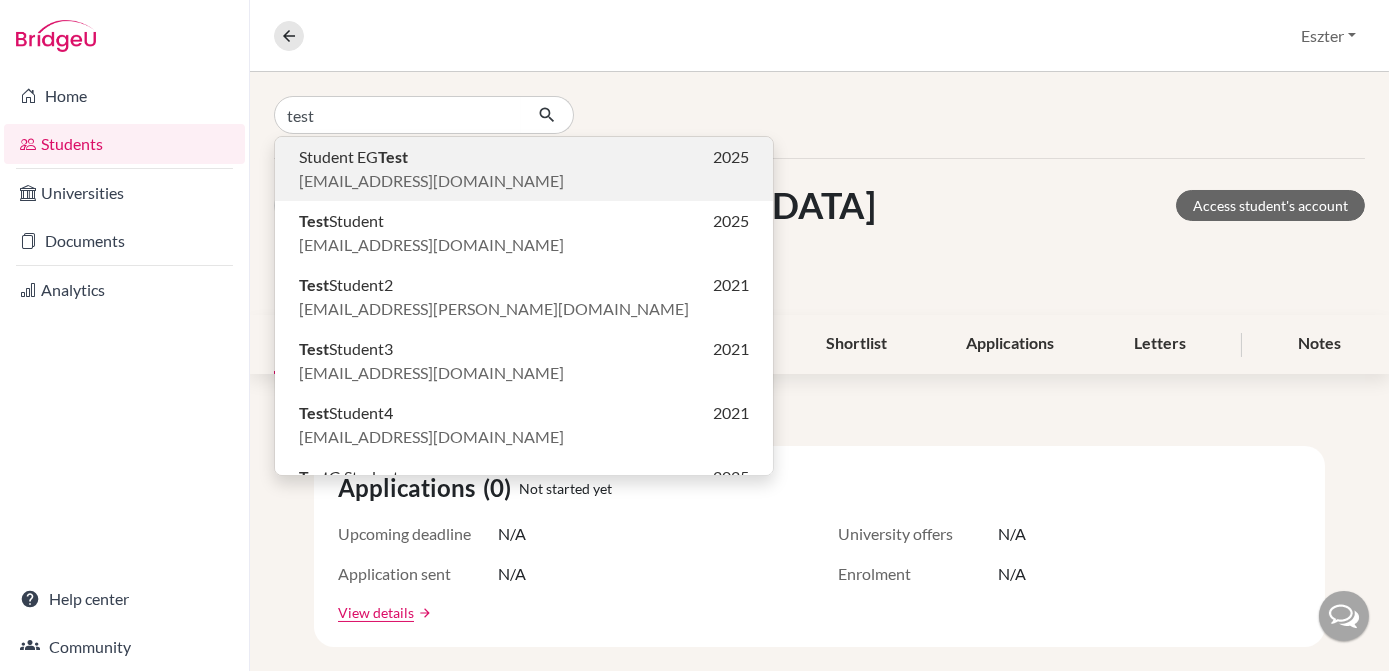 click on "esztergerendas@gmail.com" at bounding box center (431, 181) 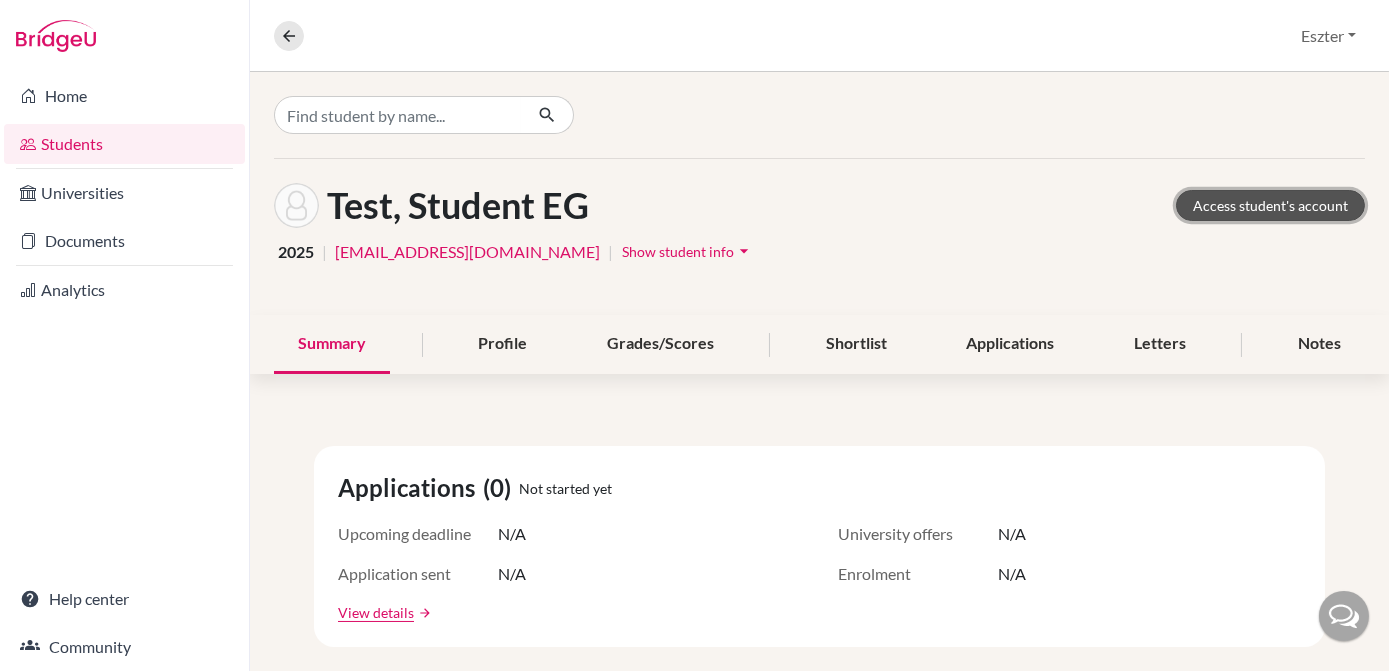 click on "Access student's account" at bounding box center (1270, 205) 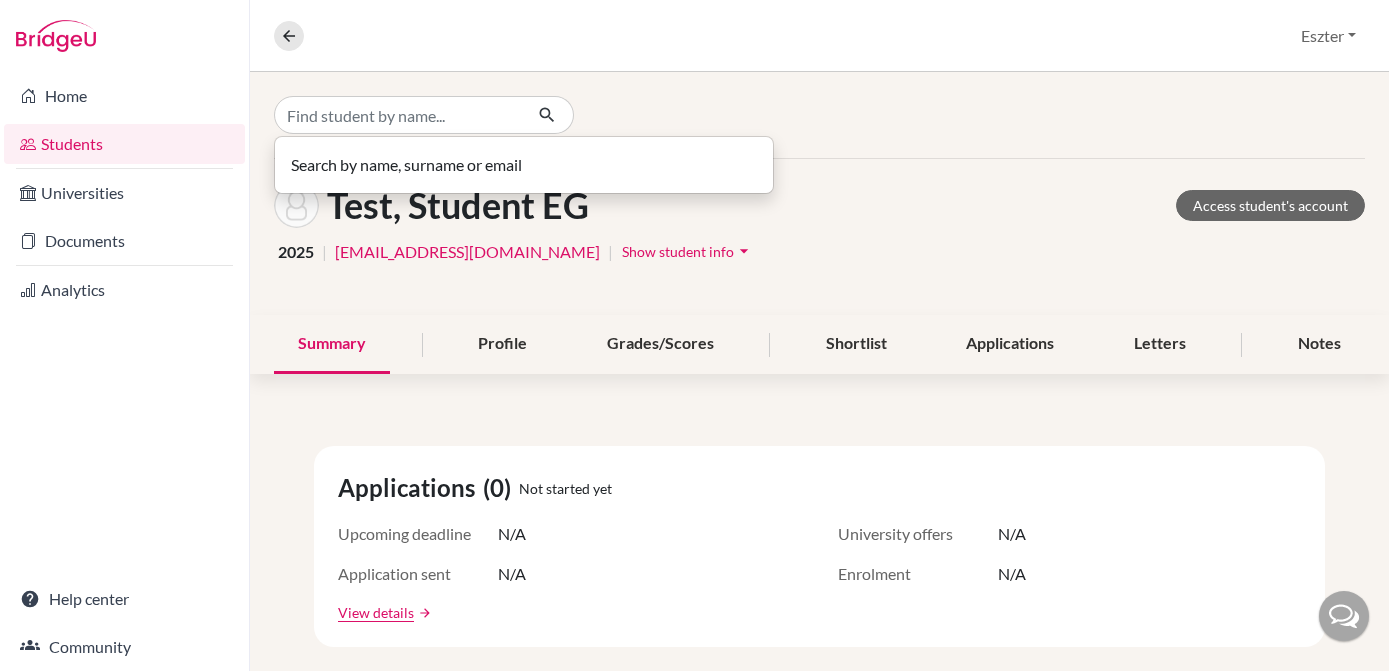 scroll, scrollTop: 0, scrollLeft: 0, axis: both 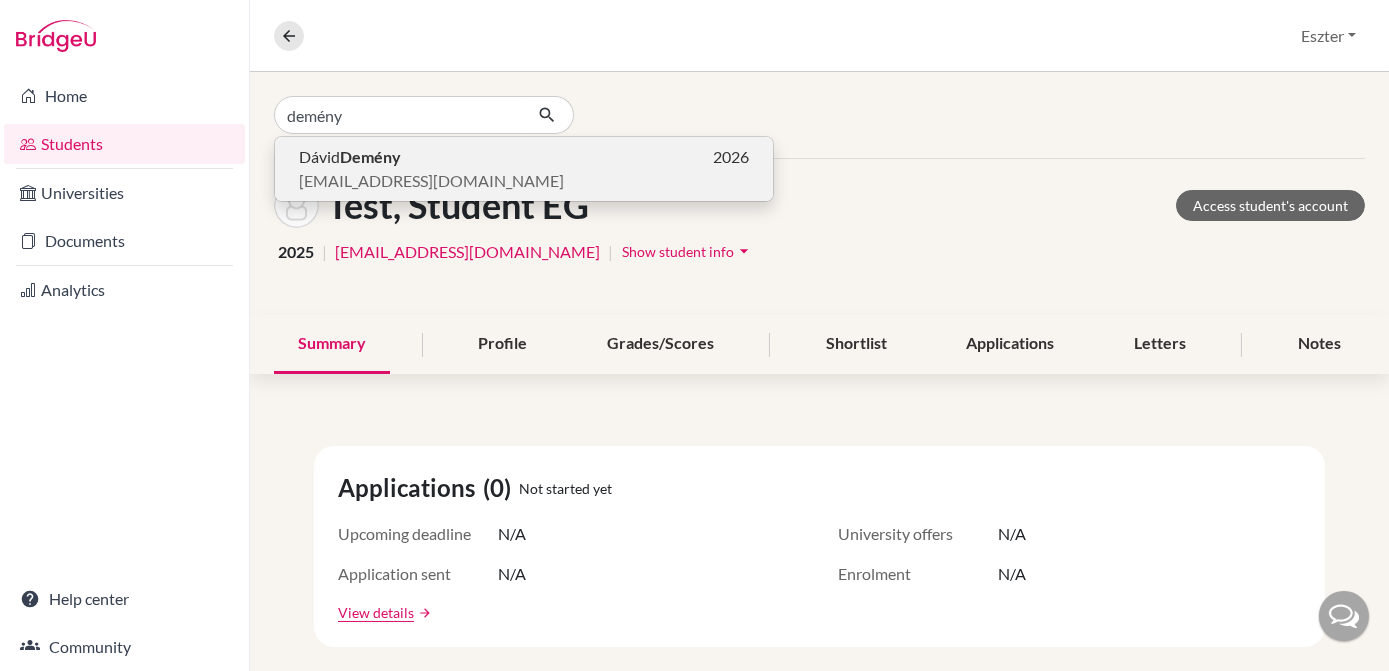 type on "demény" 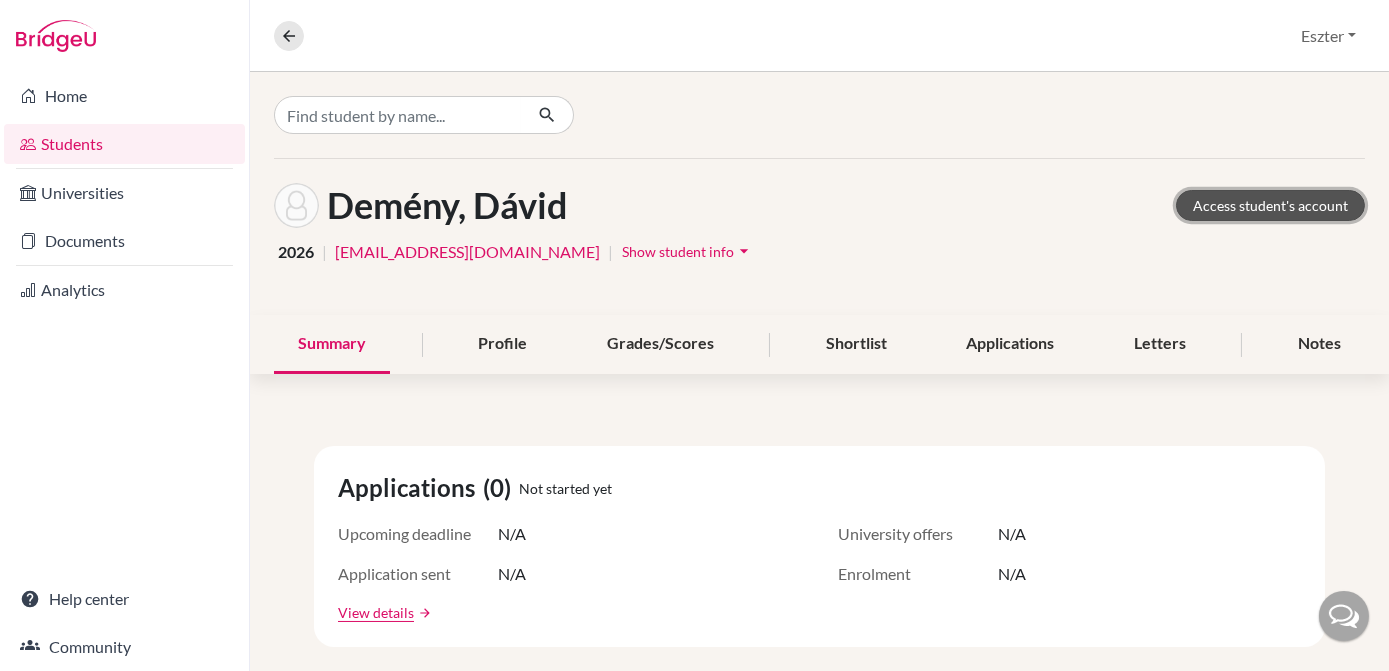click on "Access student's account" at bounding box center (1270, 205) 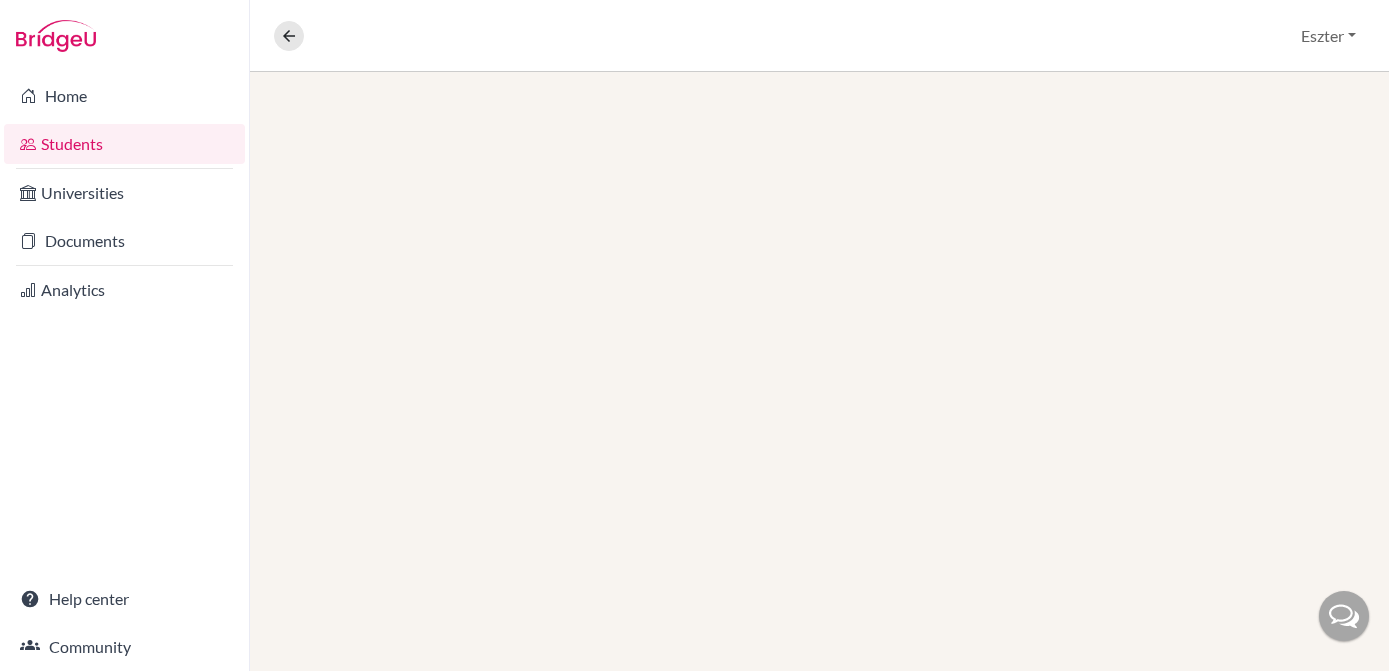 scroll, scrollTop: 0, scrollLeft: 0, axis: both 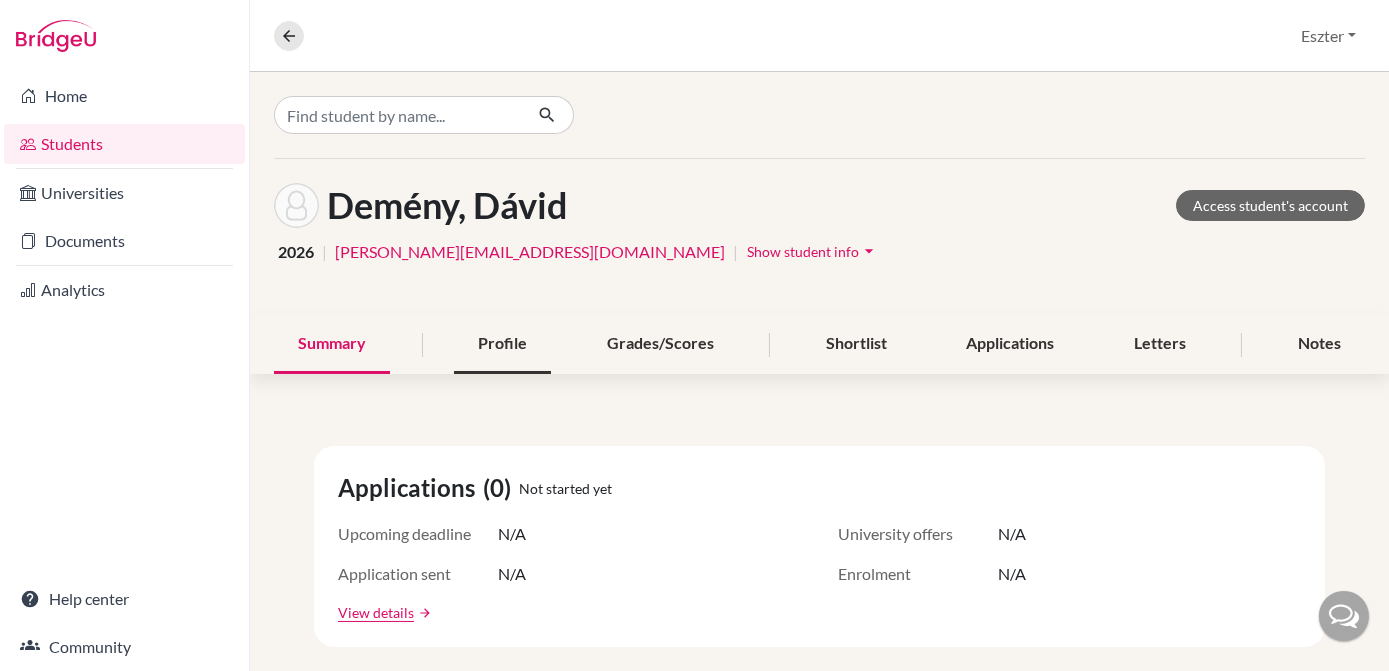 click on "Profile" at bounding box center [502, 344] 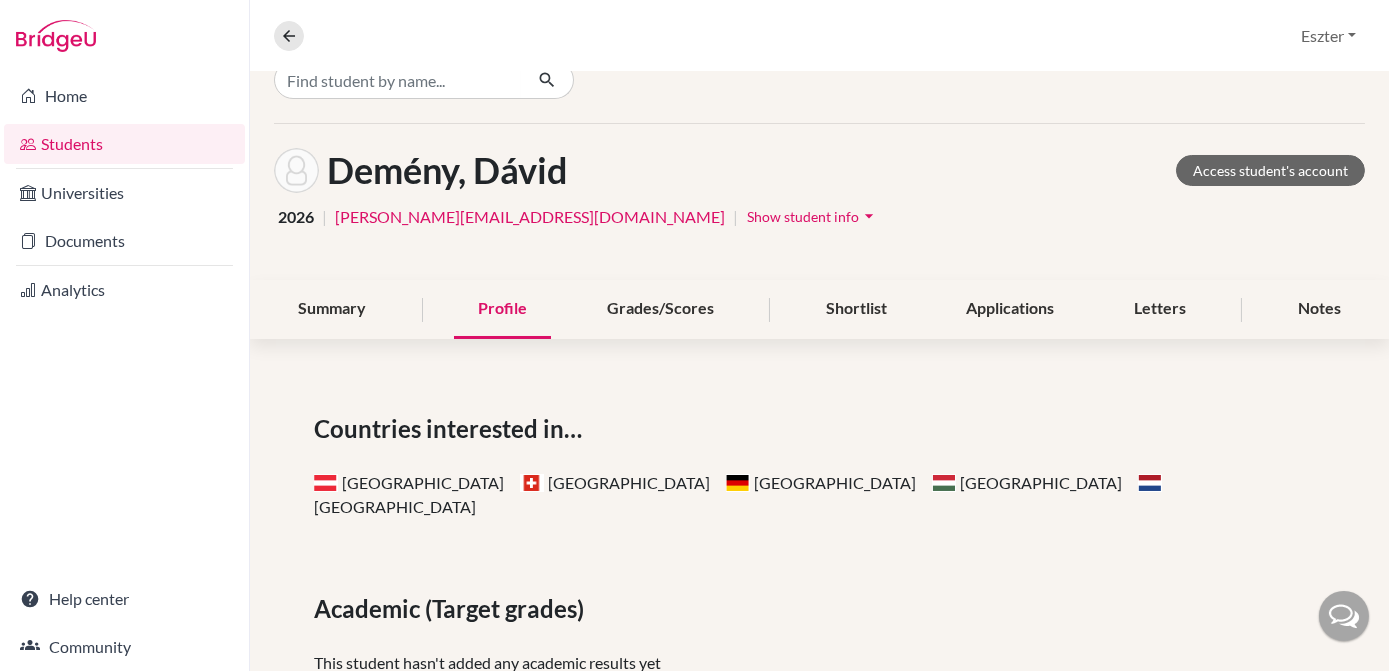 scroll, scrollTop: 0, scrollLeft: 0, axis: both 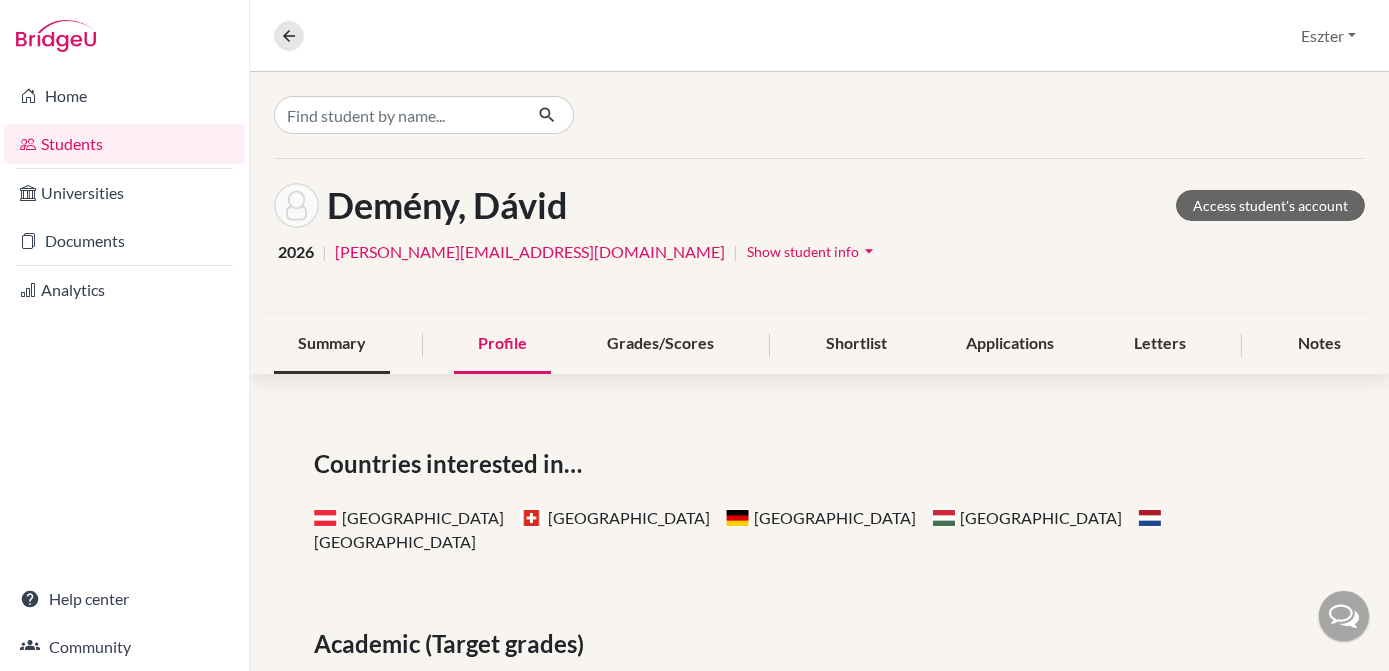 click on "Summary" at bounding box center (332, 344) 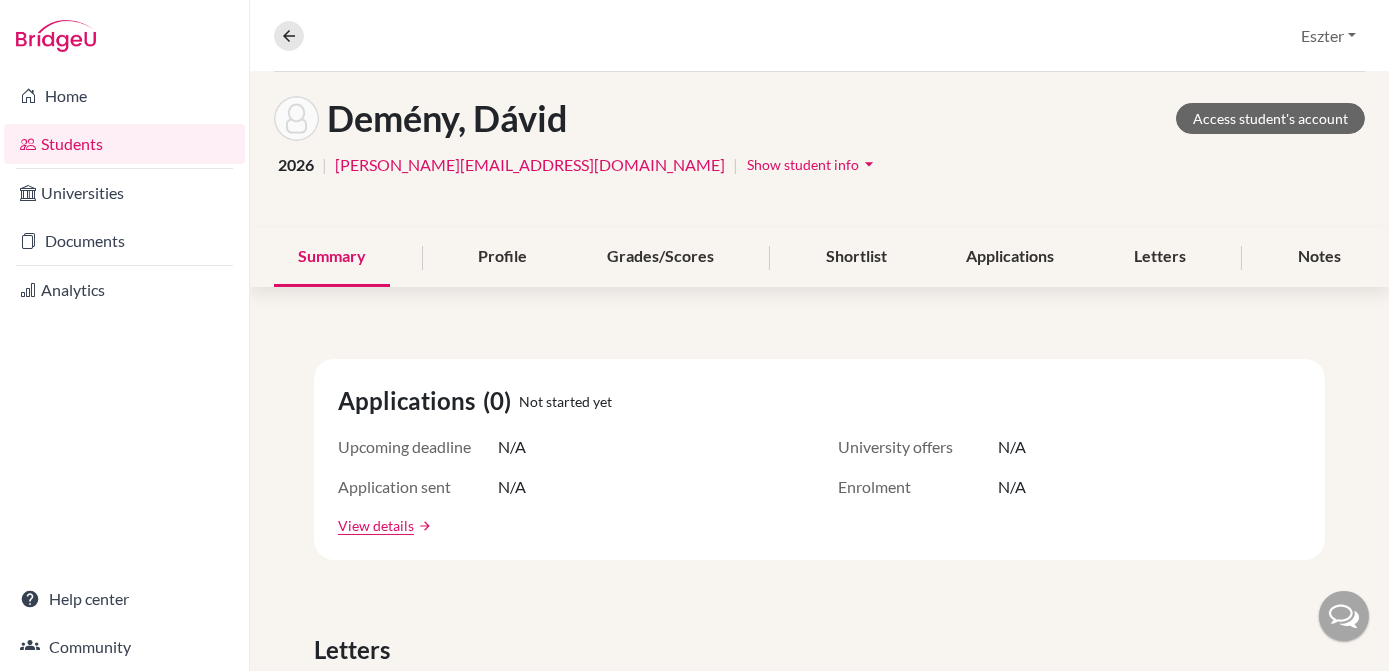 scroll, scrollTop: 0, scrollLeft: 0, axis: both 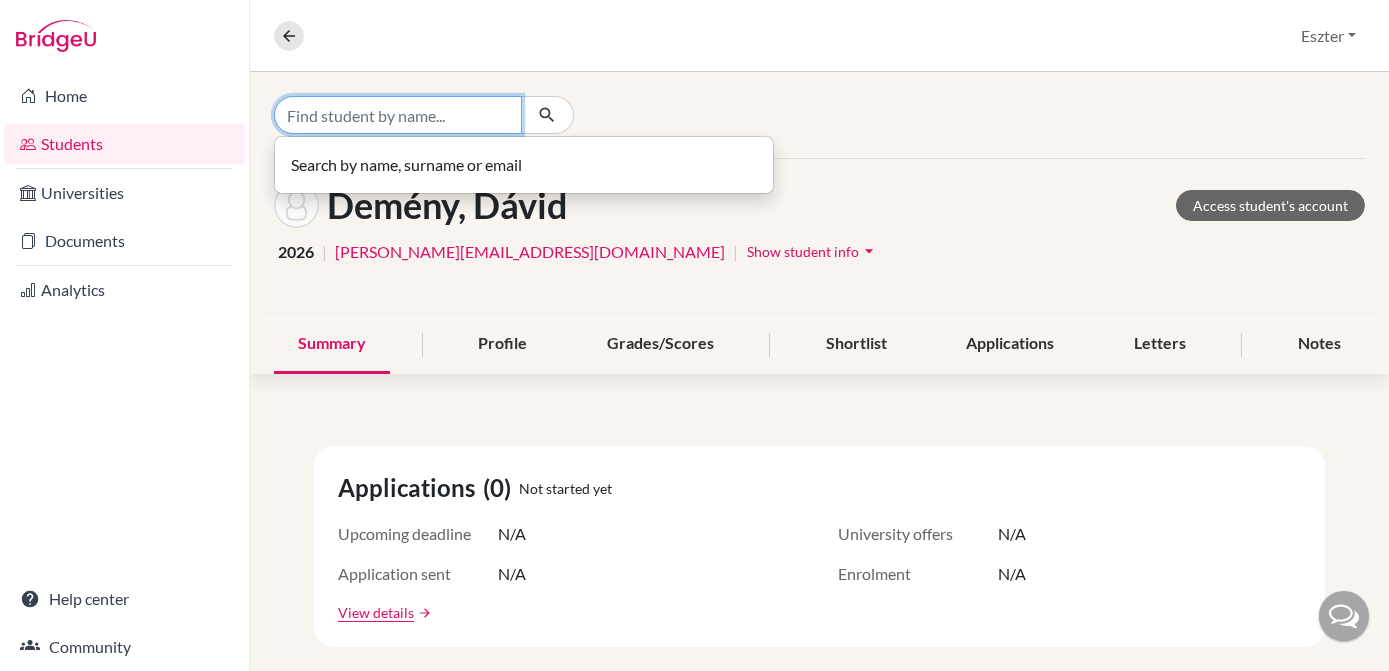 click at bounding box center [398, 115] 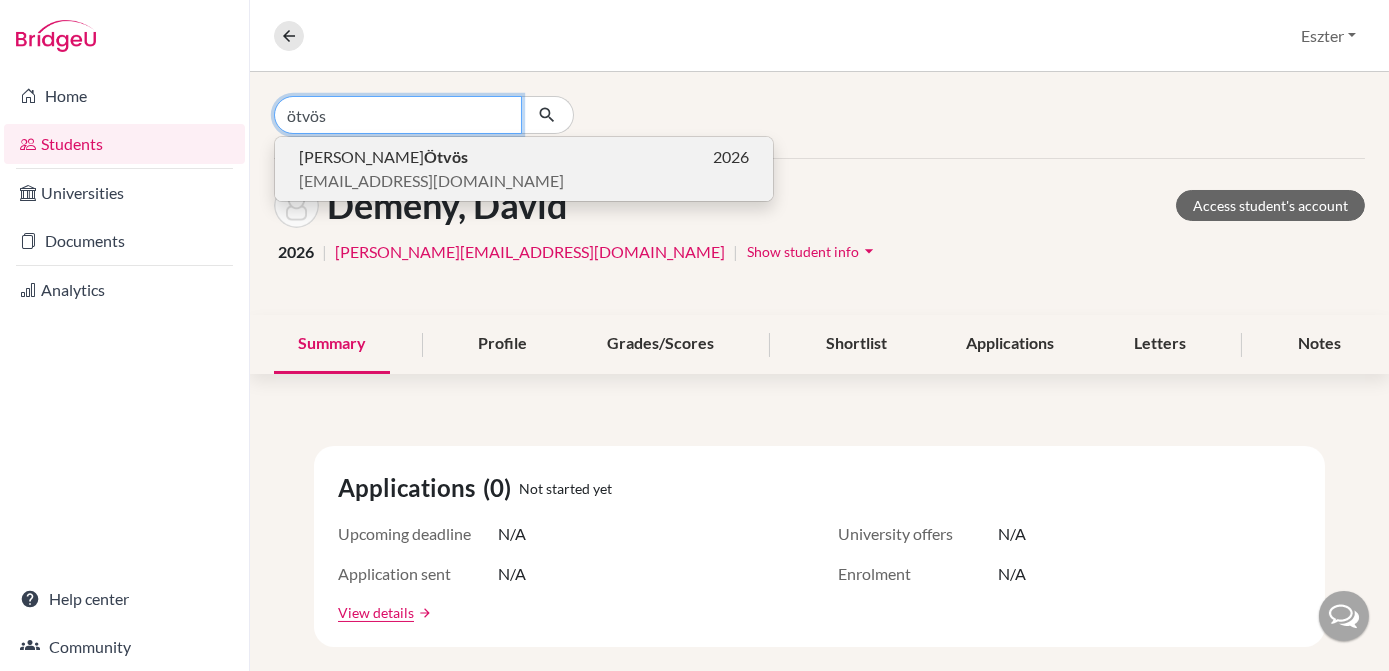 type on "ötvös" 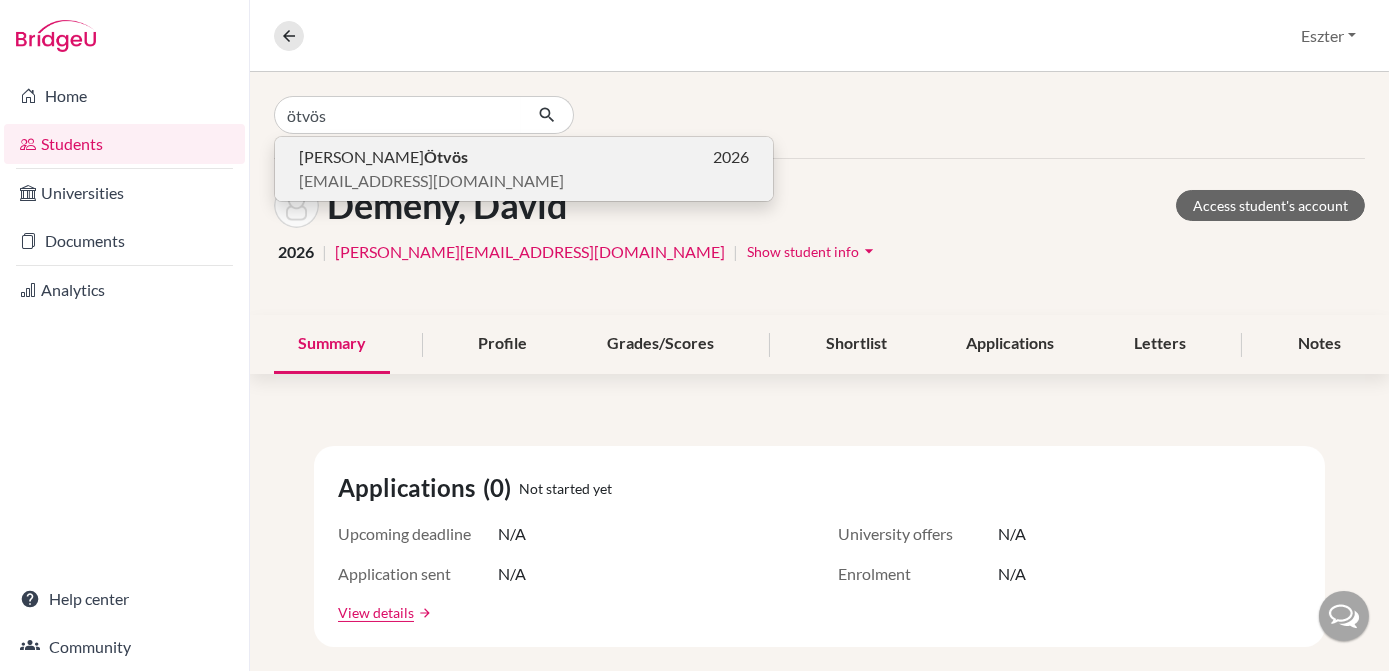 click on "[EMAIL_ADDRESS][DOMAIN_NAME]" at bounding box center [431, 181] 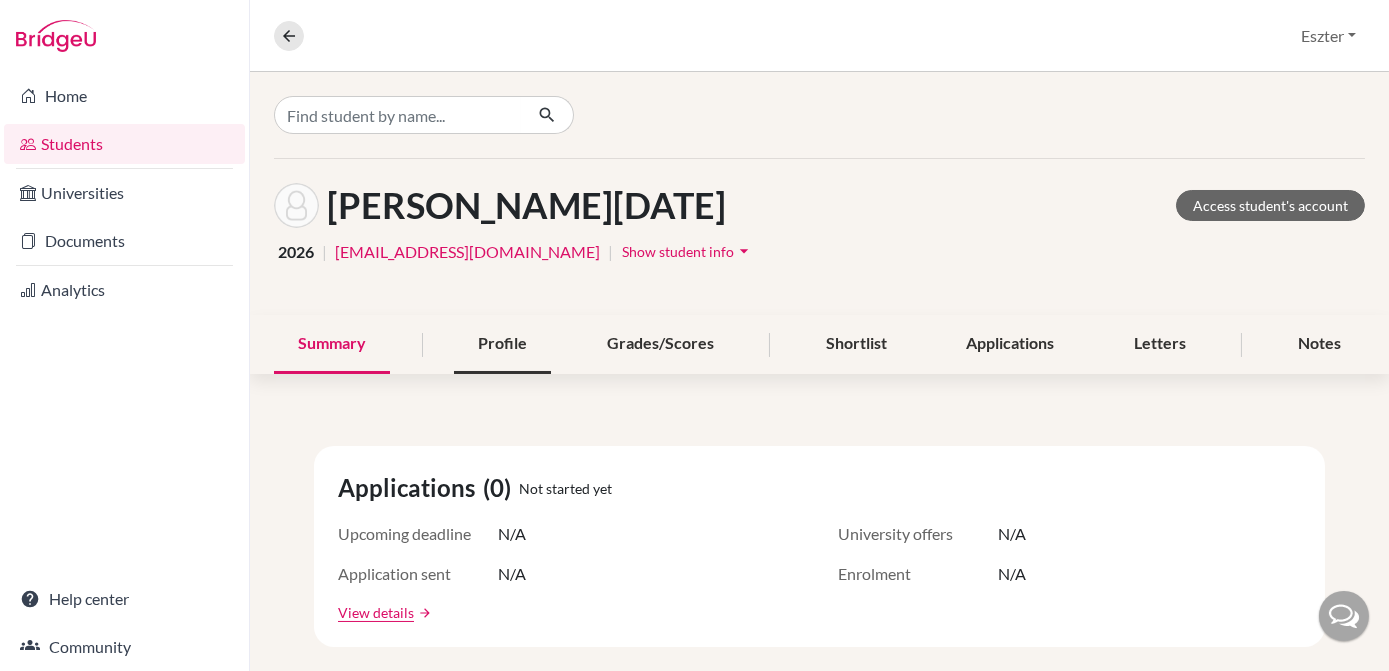 click on "Profile" at bounding box center [502, 344] 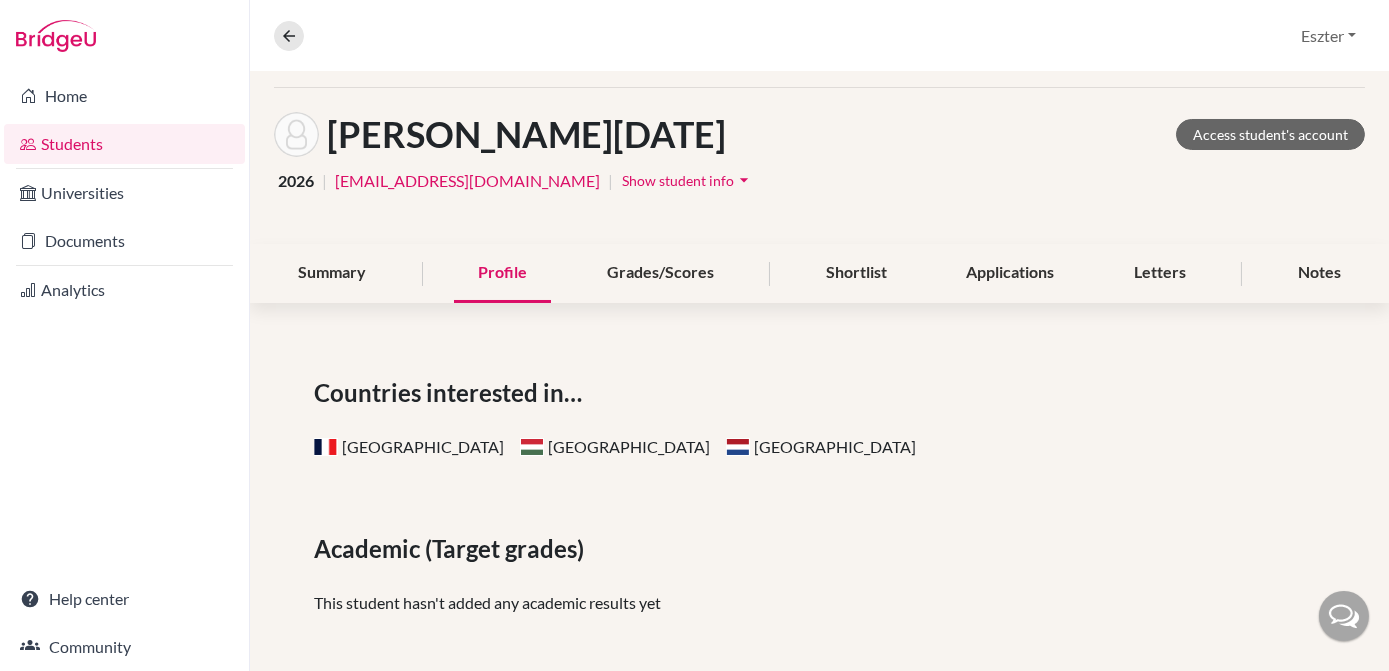 scroll, scrollTop: 0, scrollLeft: 0, axis: both 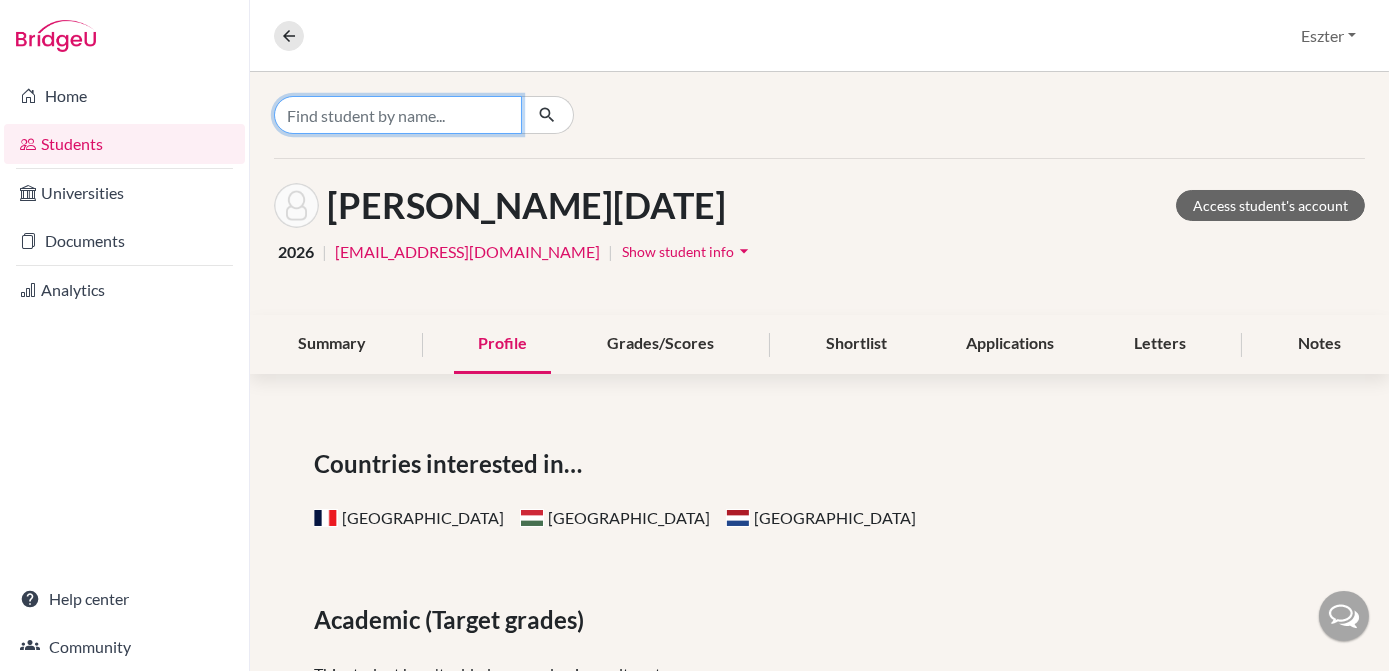 click at bounding box center (398, 115) 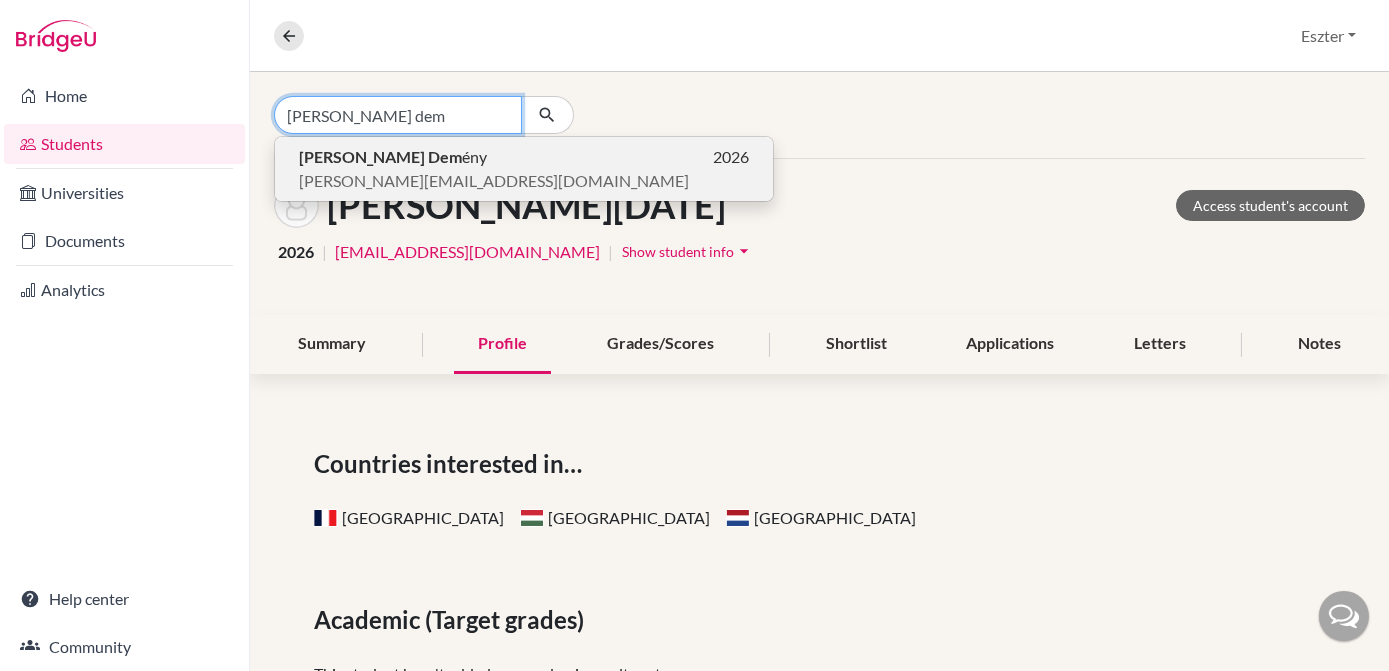 type on "[PERSON_NAME] dem" 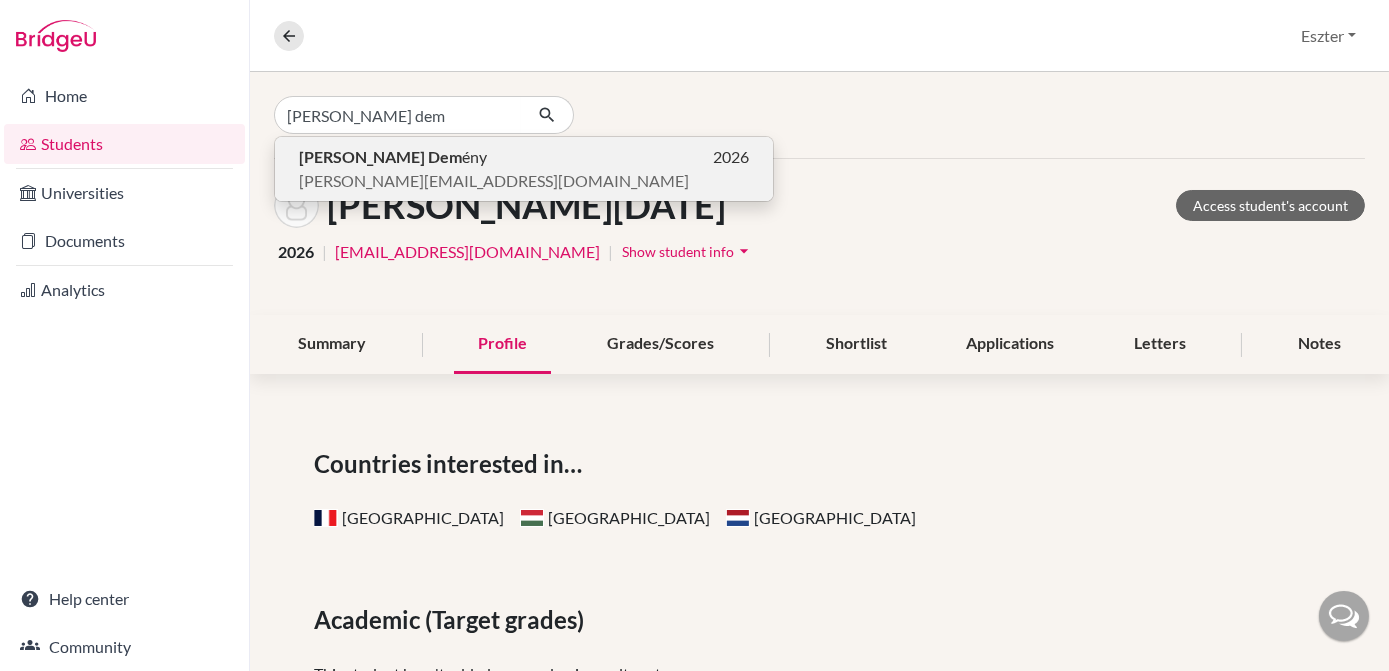 click on "[PERSON_NAME] Dem ény" at bounding box center (393, 157) 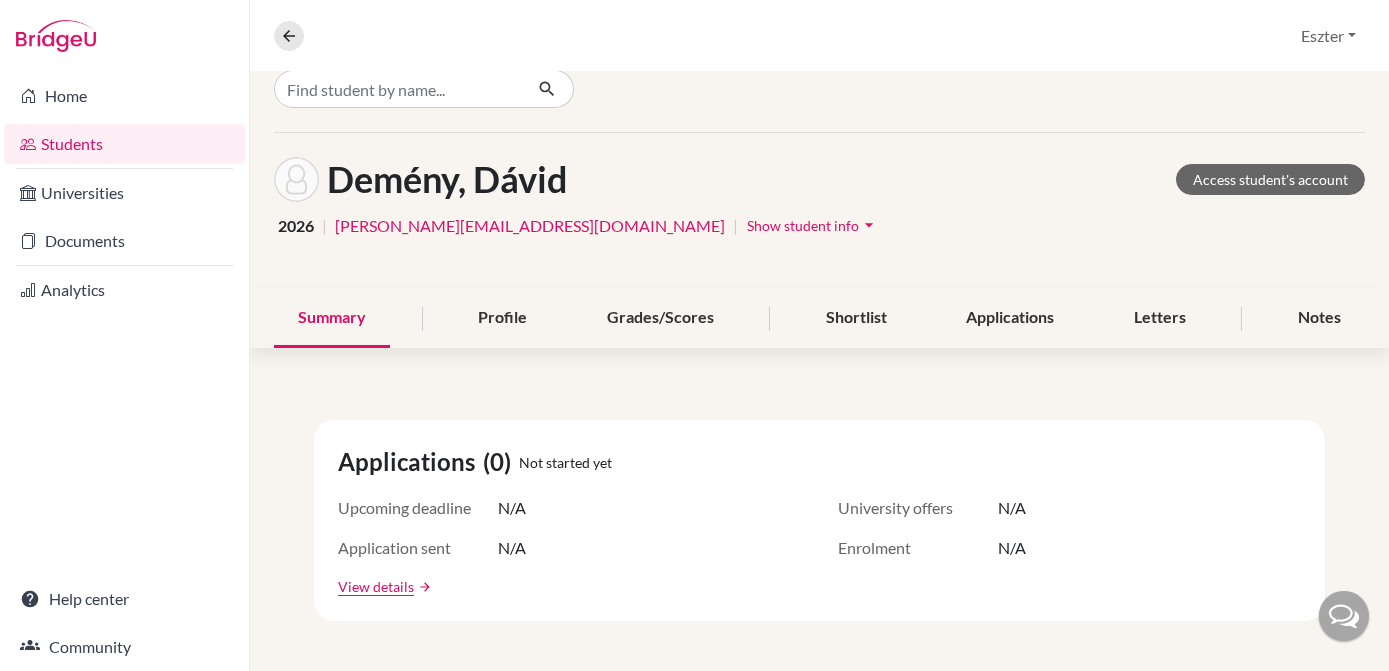 scroll, scrollTop: 25, scrollLeft: 0, axis: vertical 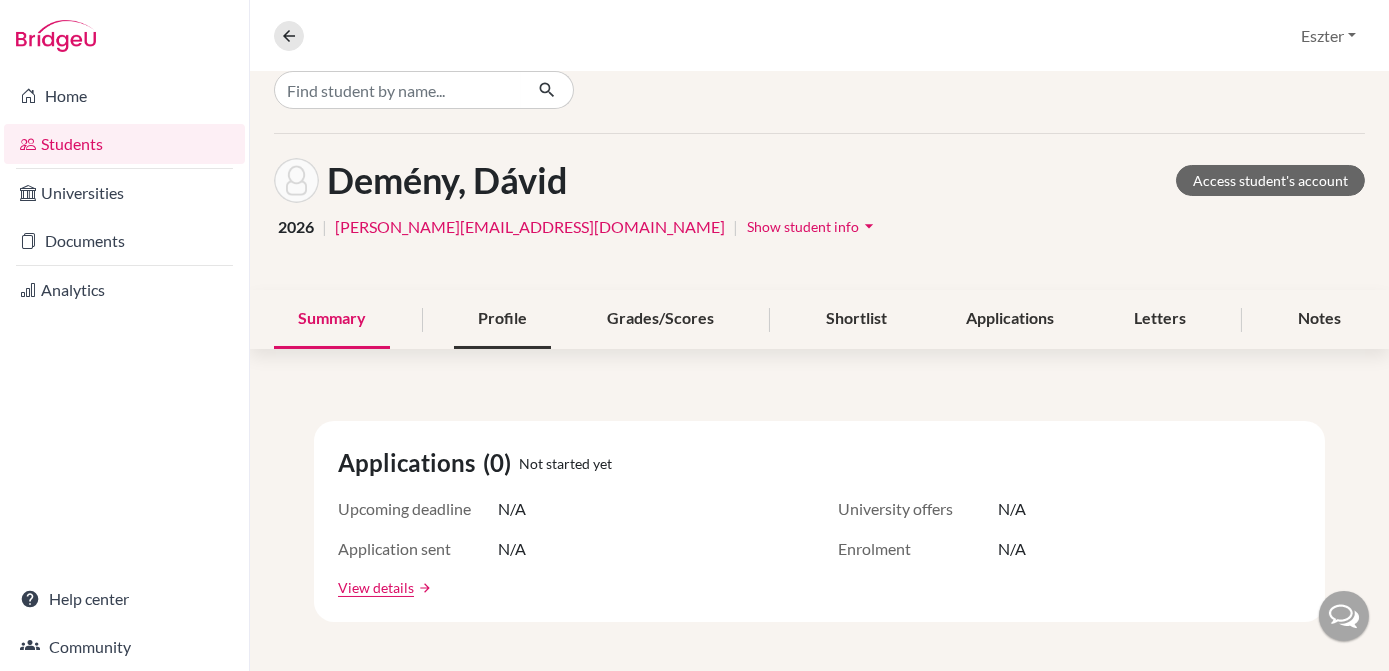 click on "Profile" at bounding box center [502, 319] 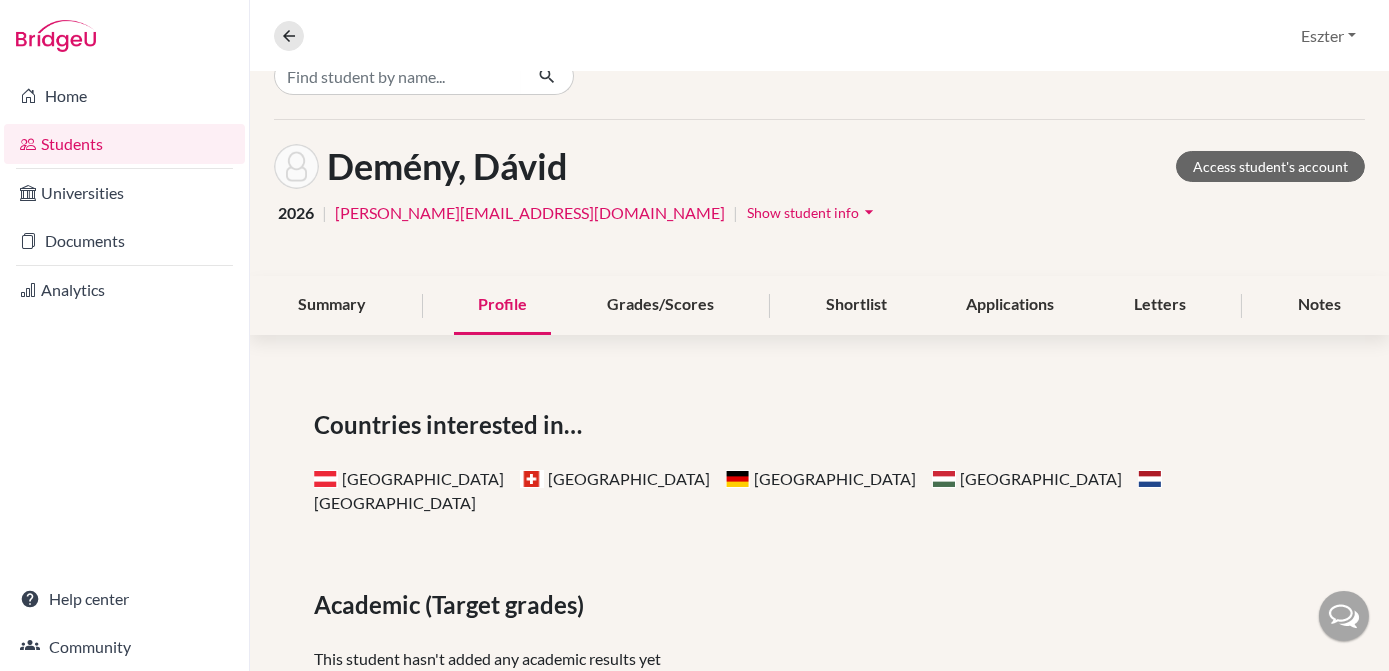 scroll, scrollTop: 0, scrollLeft: 0, axis: both 